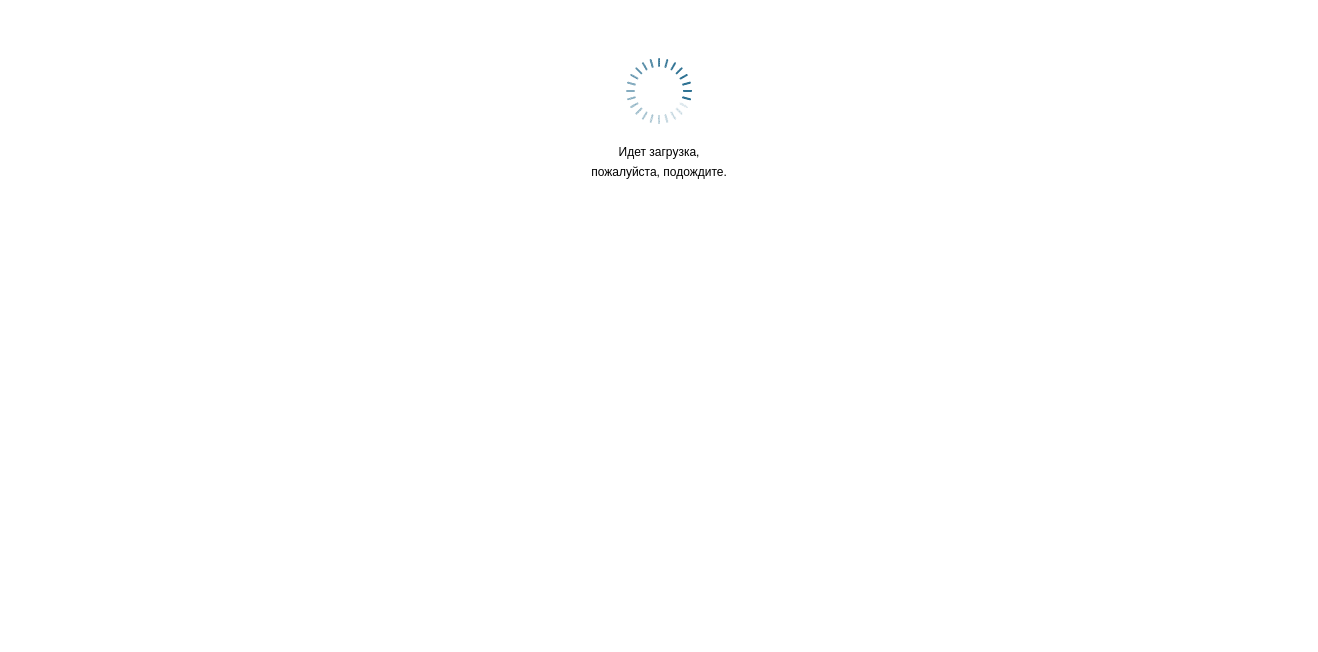 scroll, scrollTop: 0, scrollLeft: 0, axis: both 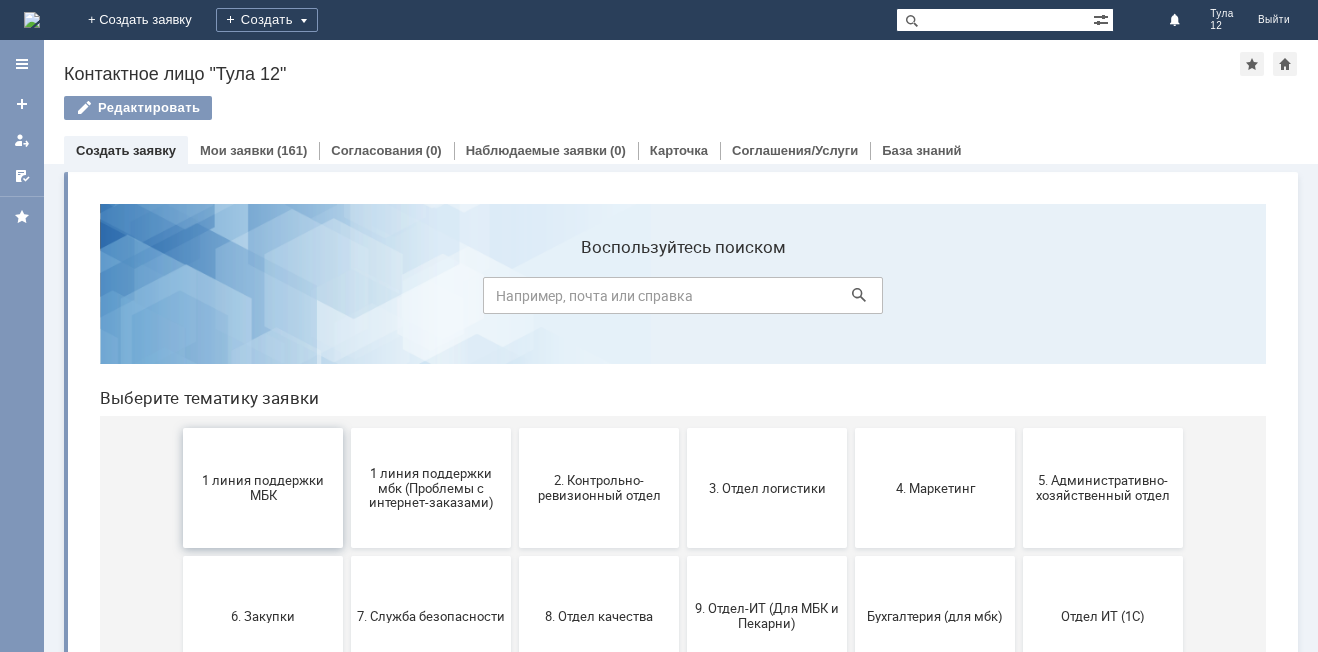 click on "1 линия поддержки МБК" at bounding box center (263, 488) 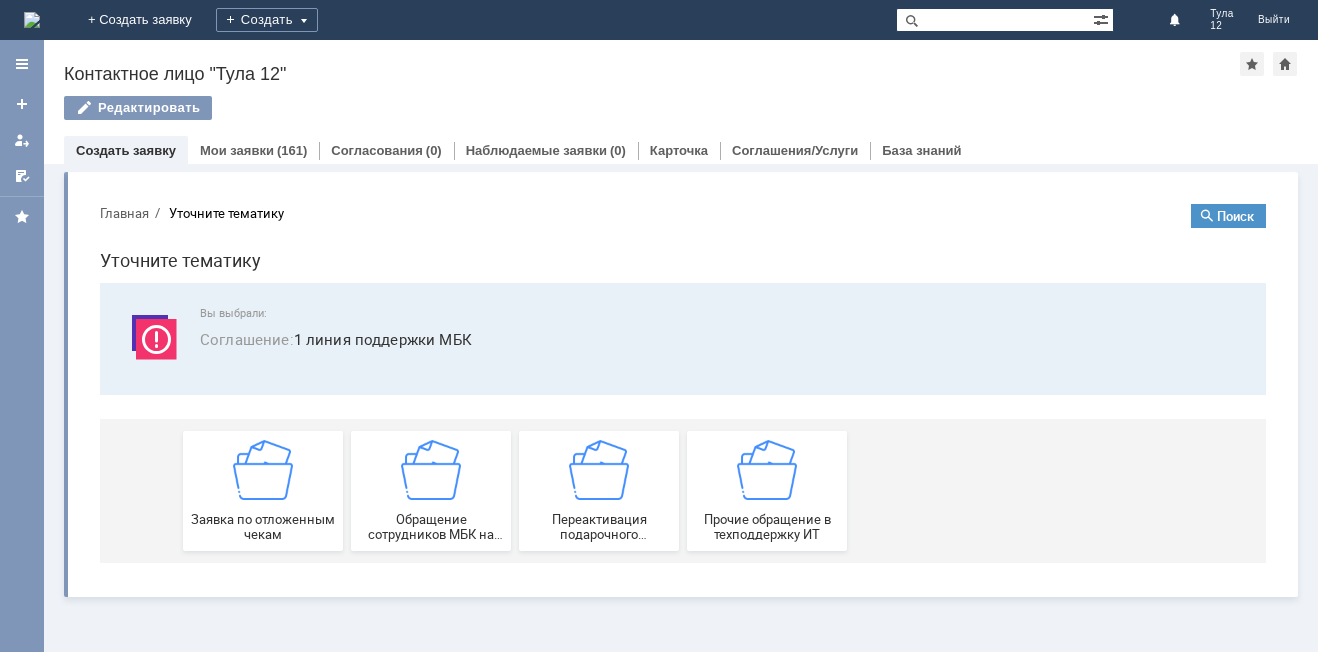 click on "Заявка по отложенным чекам" at bounding box center (263, 491) 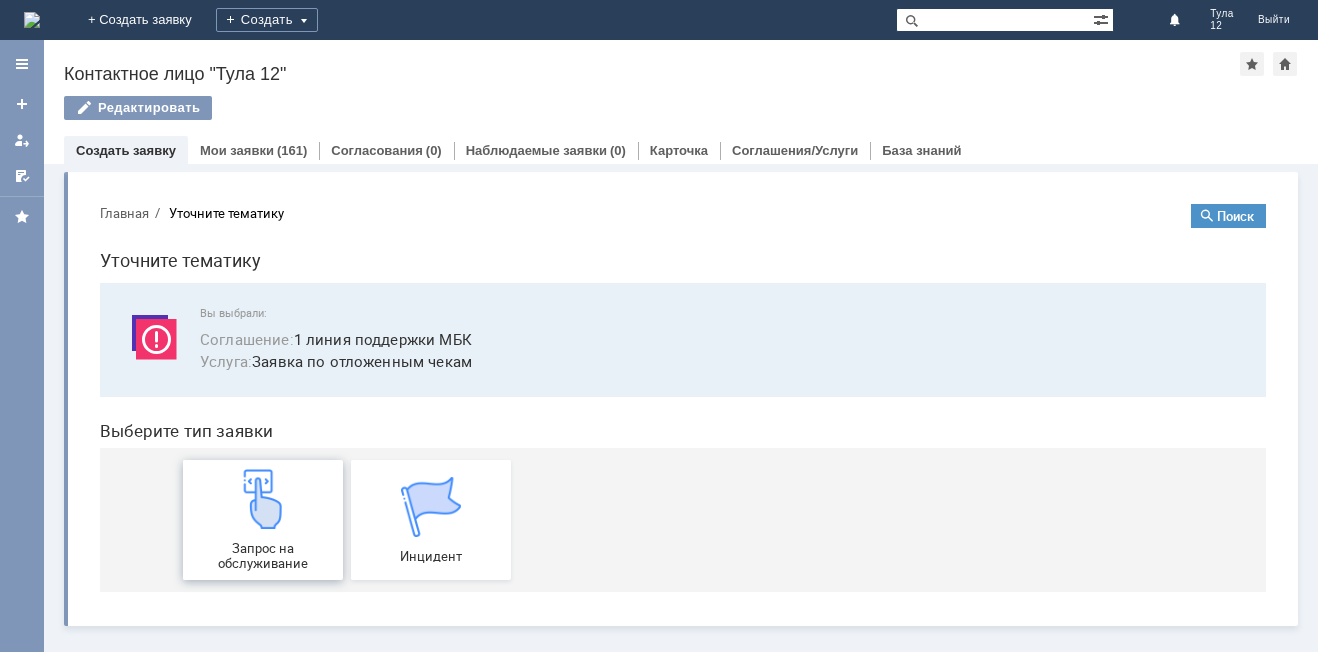 click at bounding box center [263, 499] 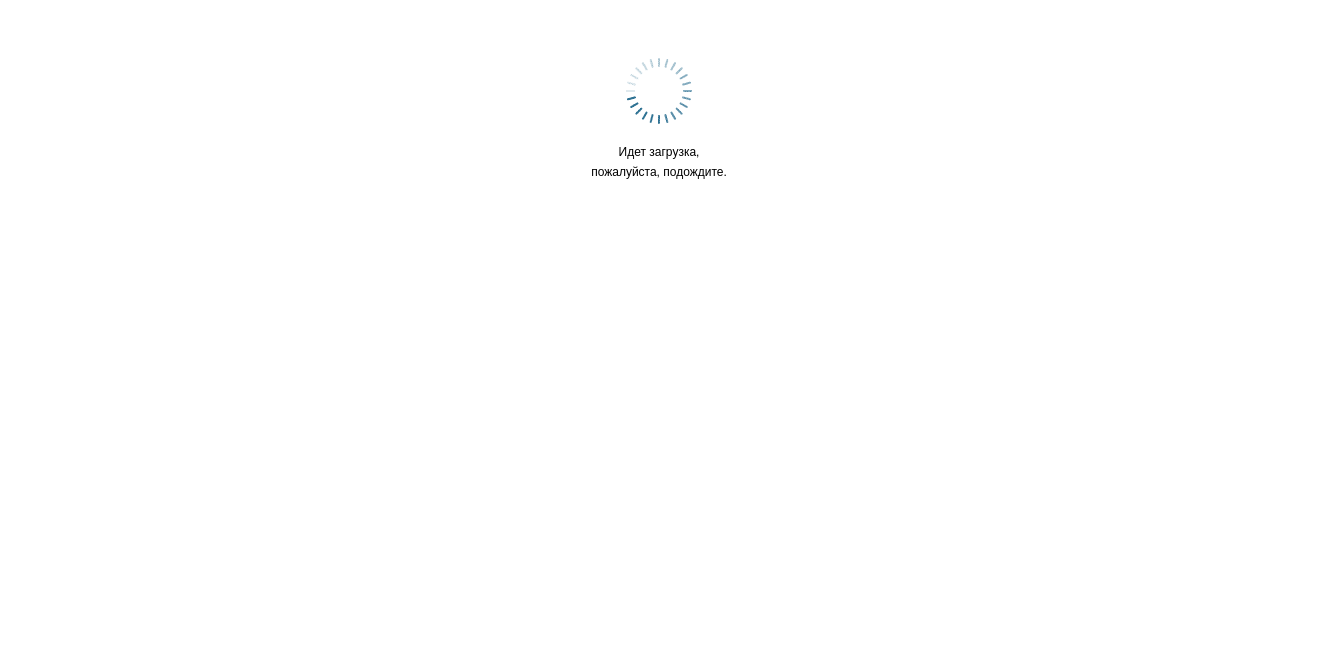 scroll, scrollTop: 0, scrollLeft: 0, axis: both 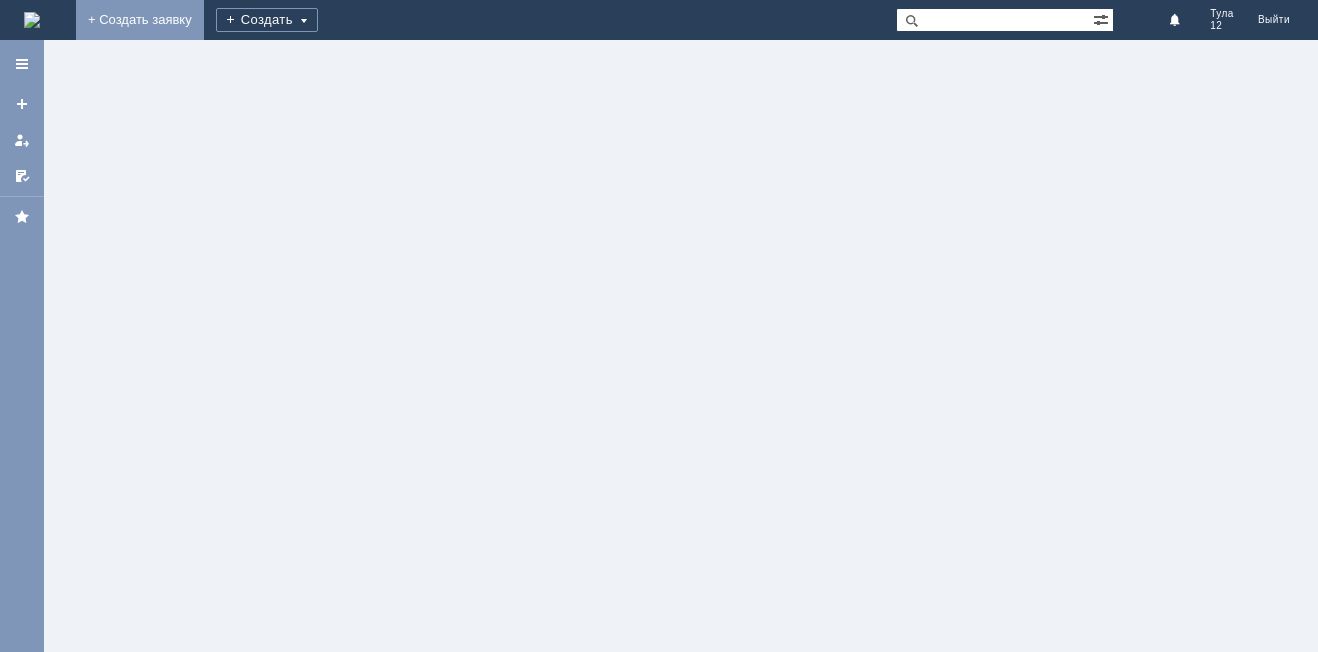 click on "+ Создать заявку" at bounding box center (140, 20) 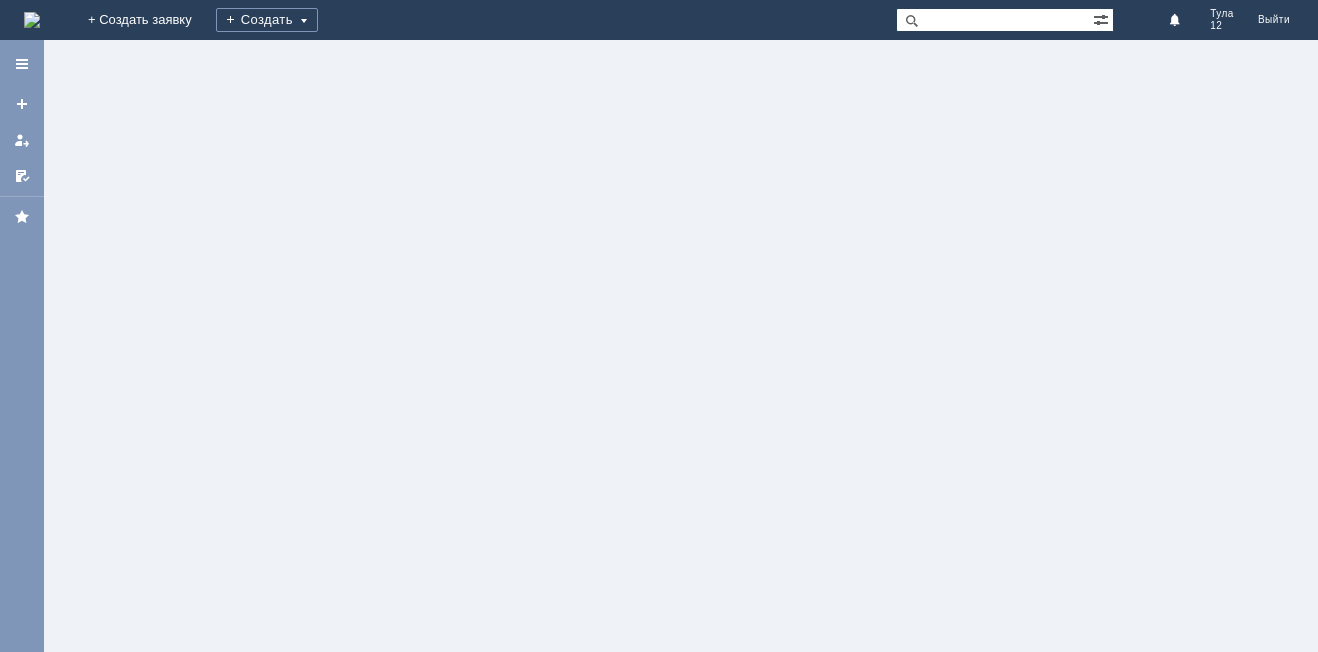 click at bounding box center (681, 346) 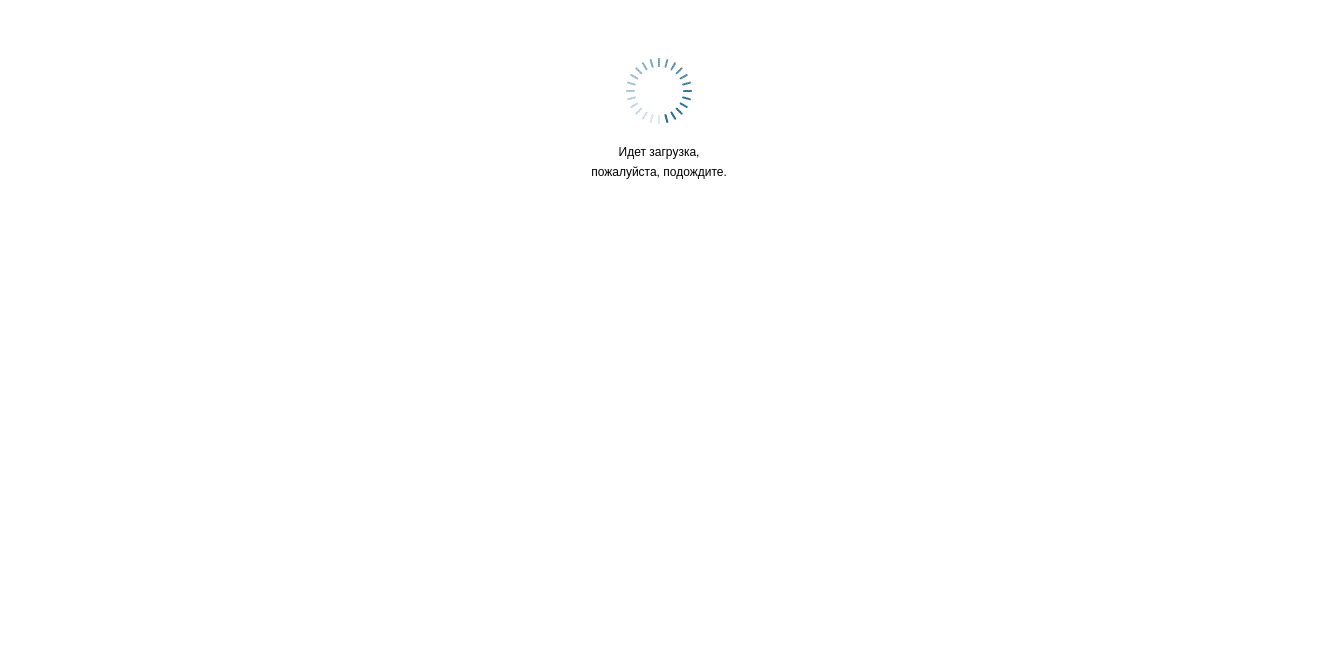 scroll, scrollTop: 0, scrollLeft: 0, axis: both 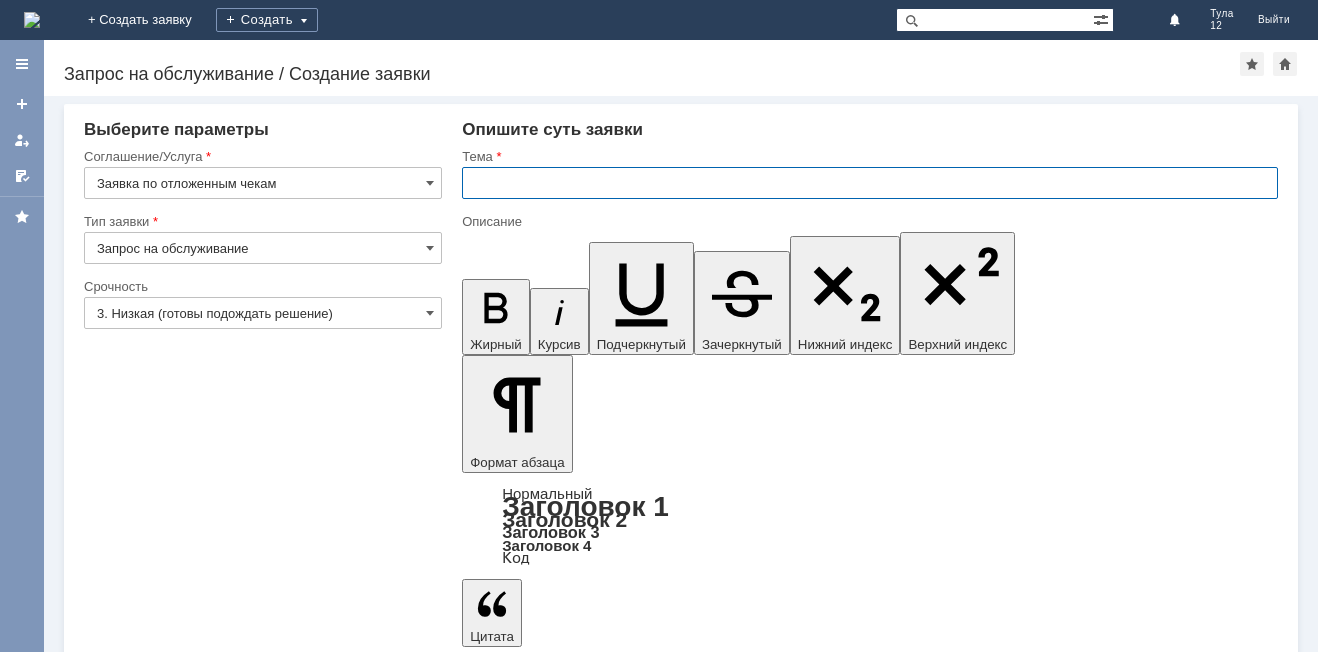 click at bounding box center [870, 183] 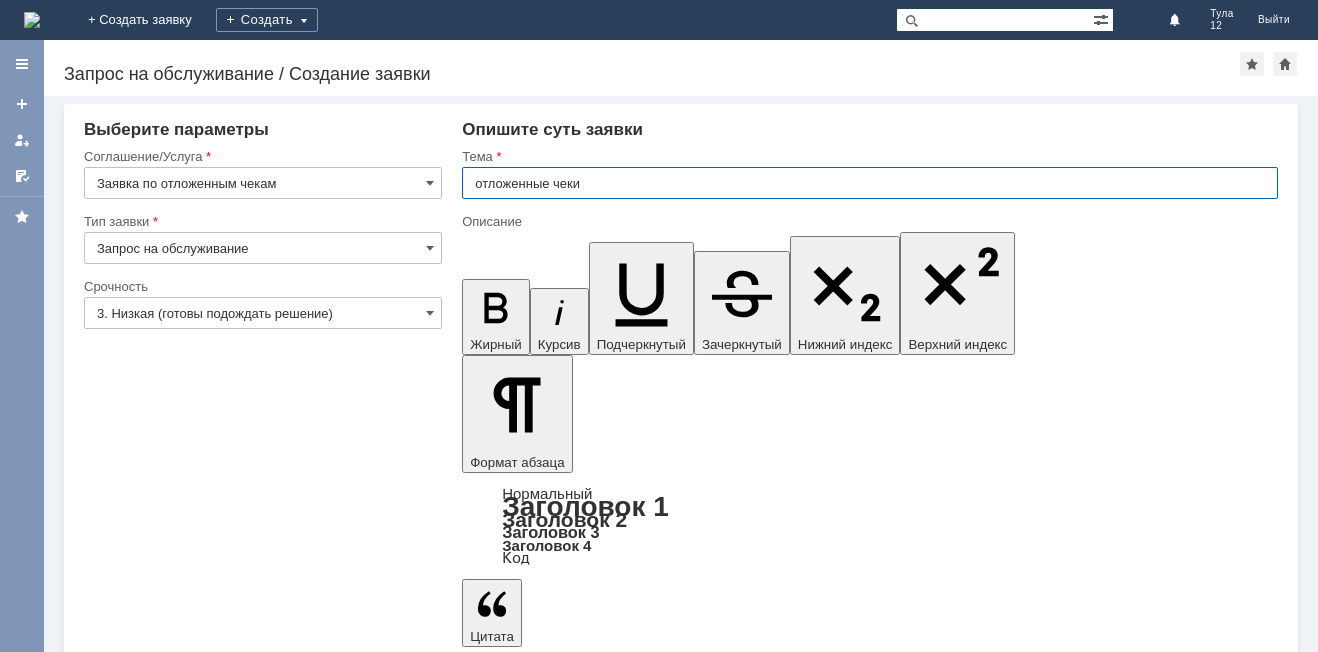 type on "отложенные чеки" 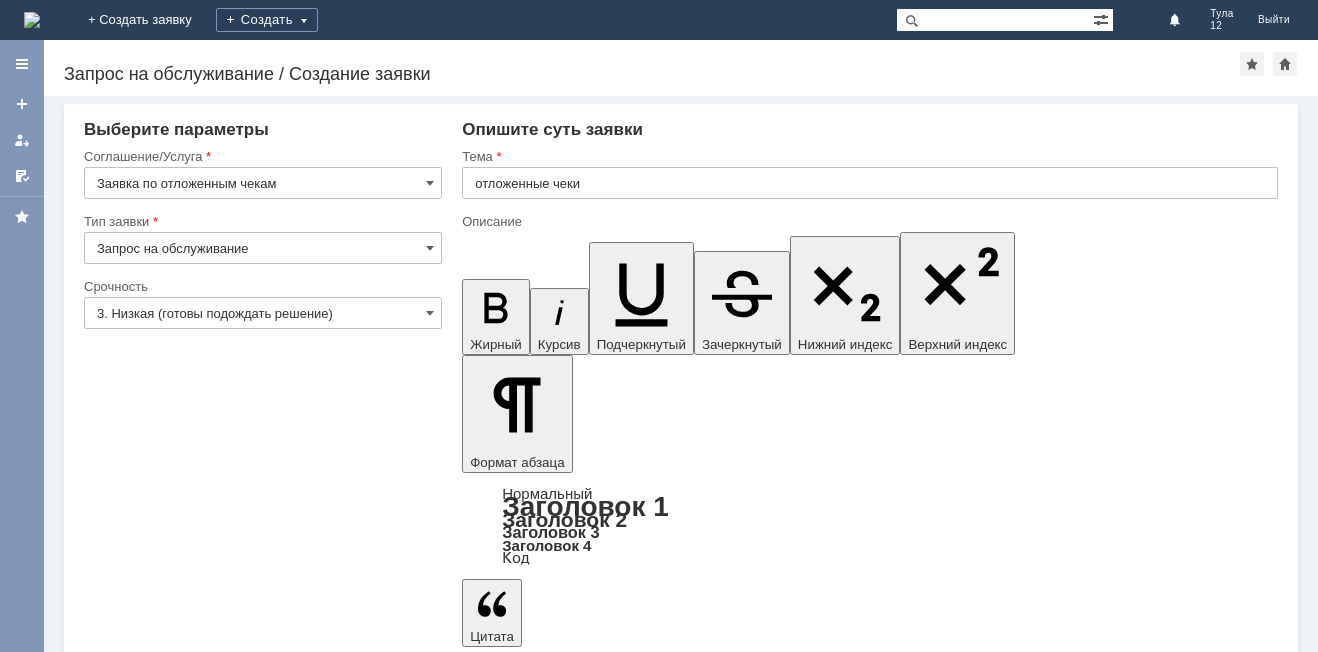type 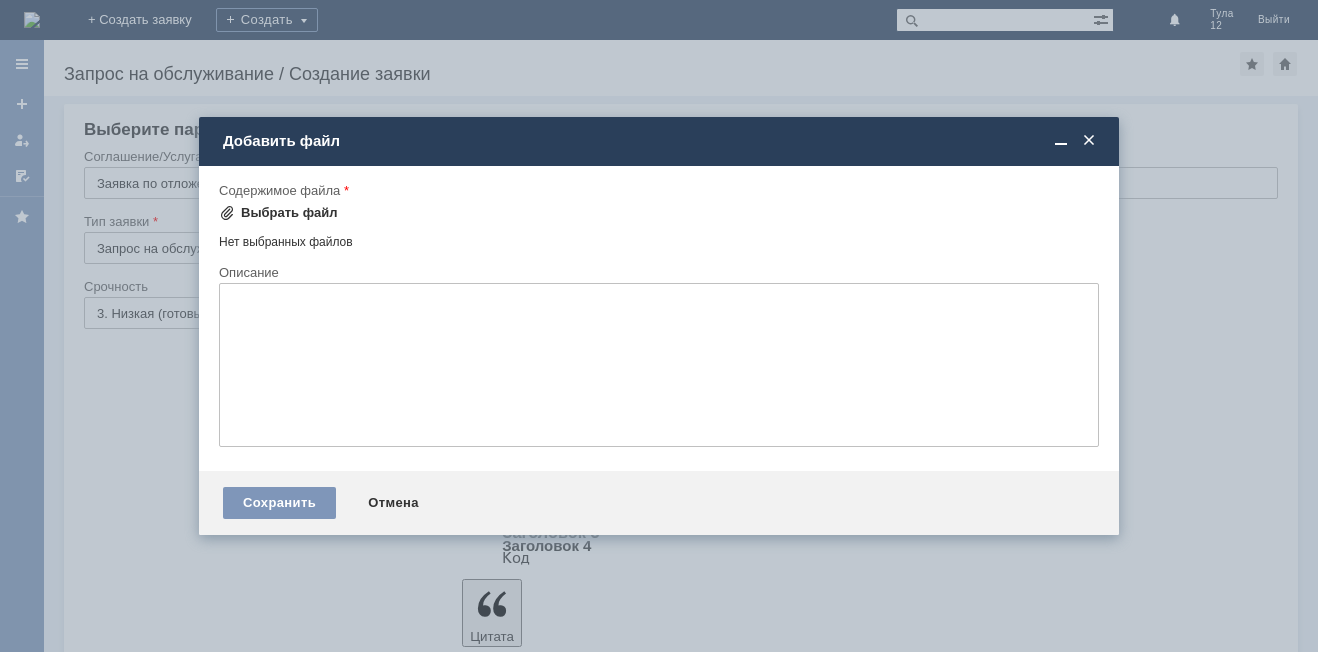 click on "Выбрать файл" at bounding box center [289, 213] 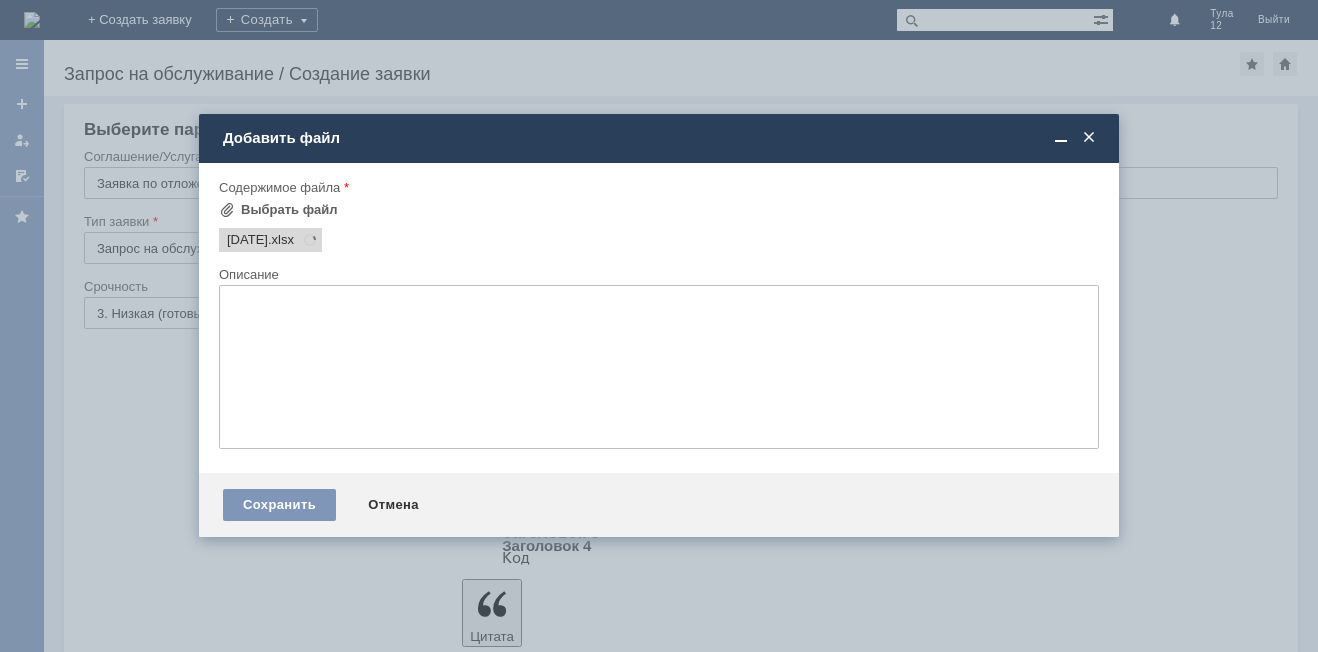 scroll, scrollTop: 0, scrollLeft: 0, axis: both 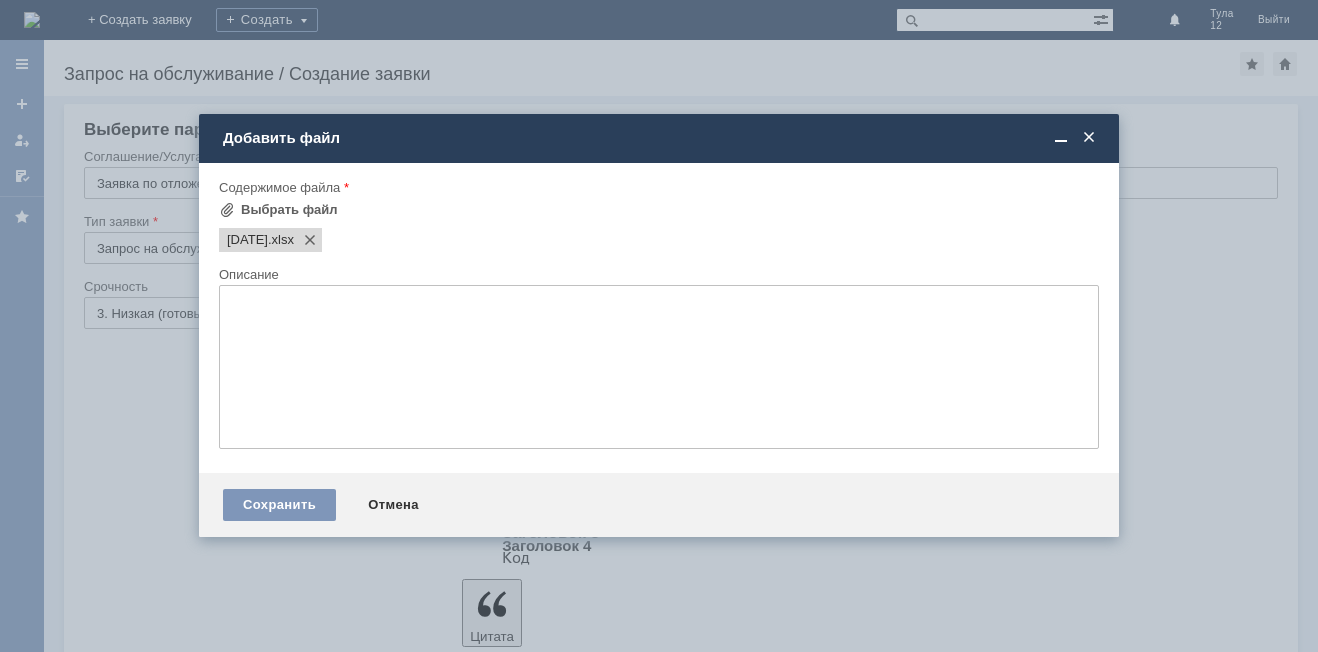 click on "Сохранить Отмена" at bounding box center (659, 505) 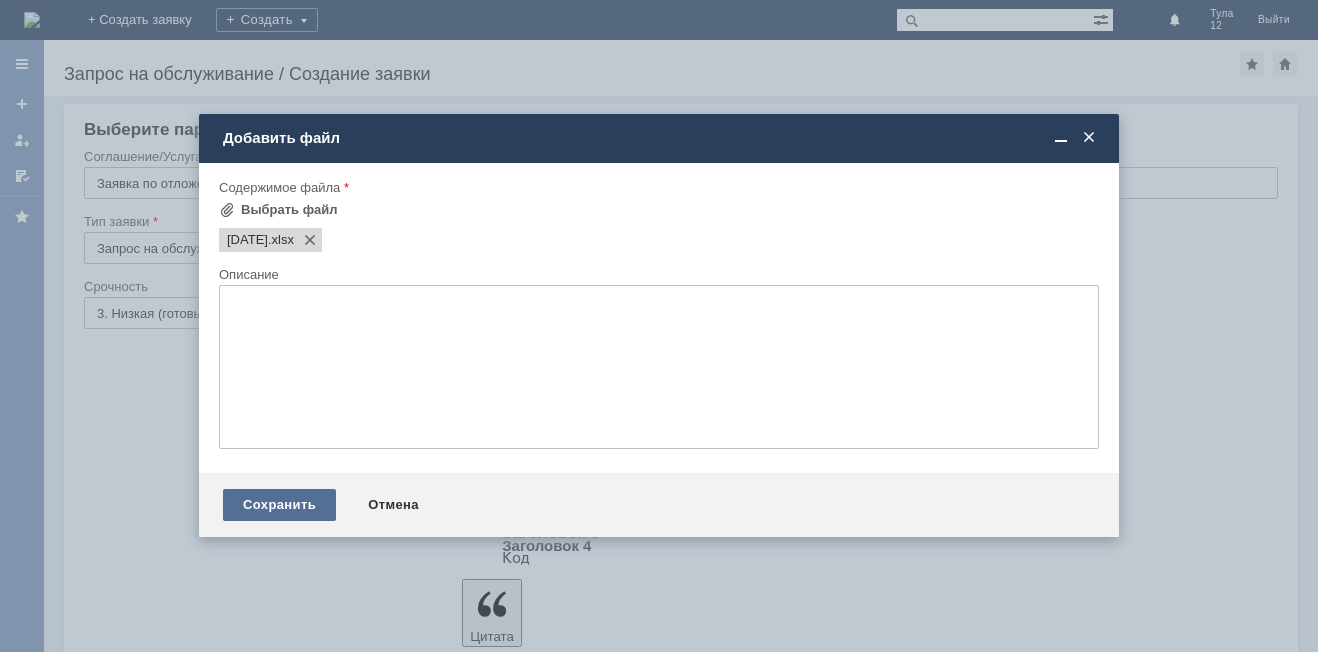 click on "Сохранить" at bounding box center (279, 505) 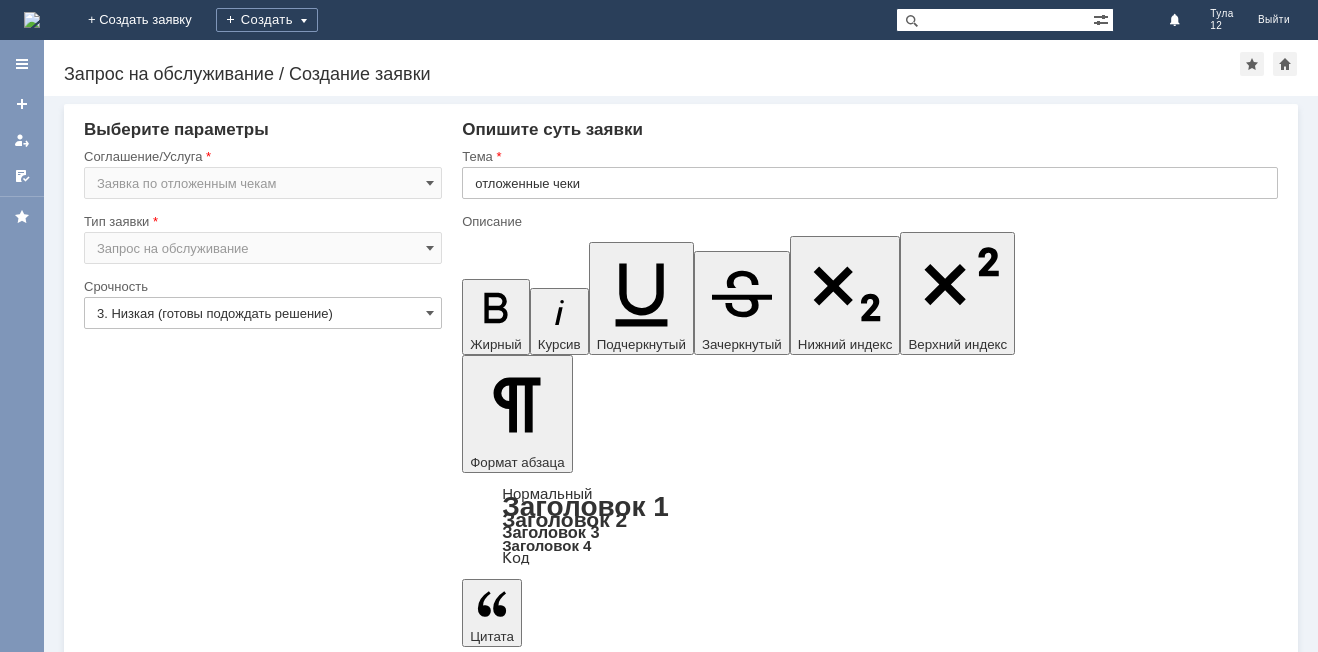 click on "Добавить файл" at bounding box center [538, 5493] 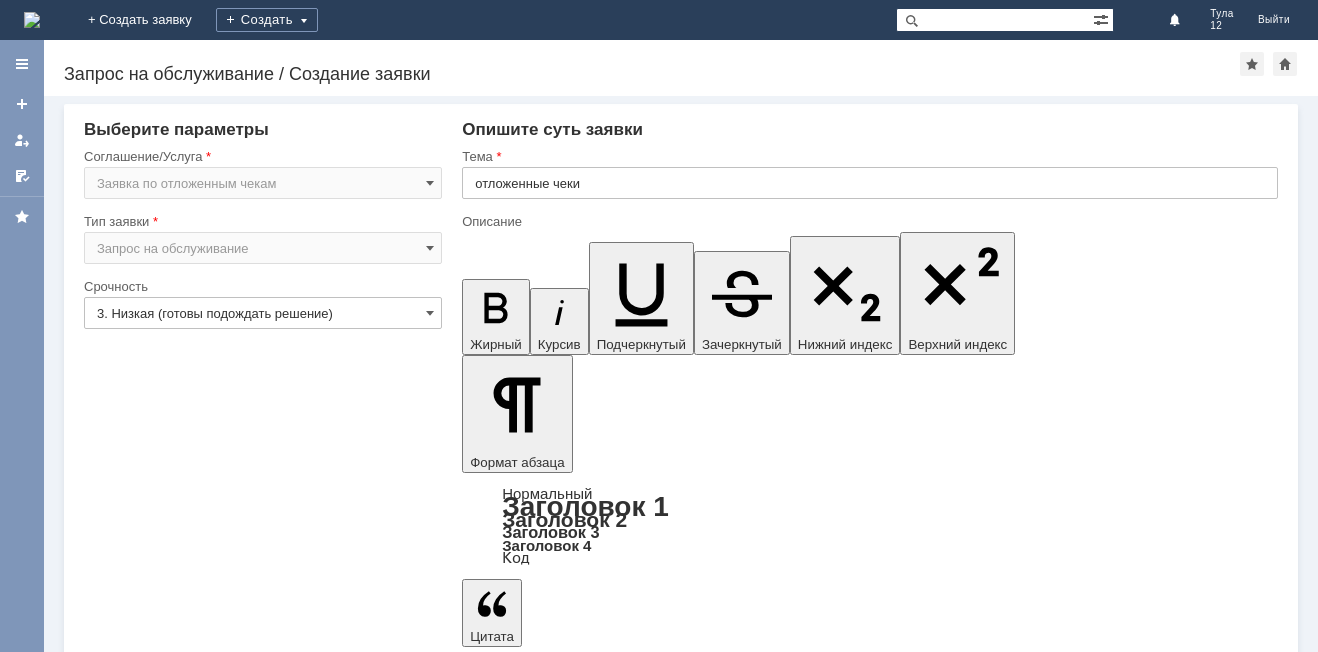click on "Добавить файл" at bounding box center [538, 5493] 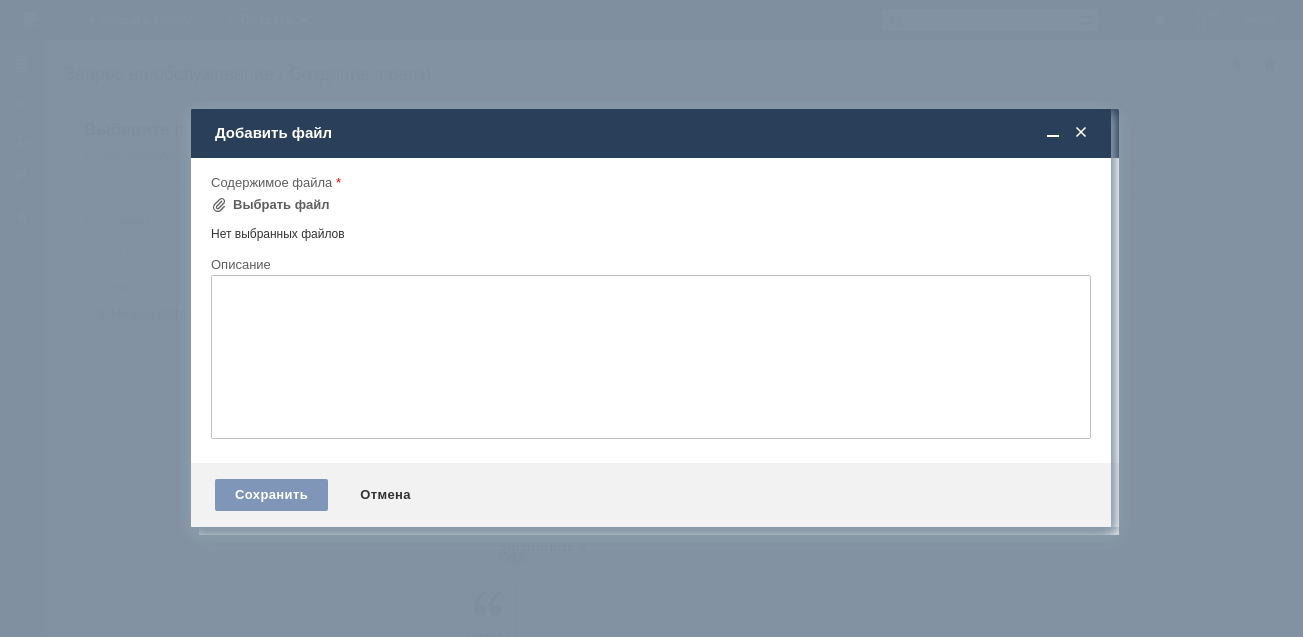 click at bounding box center (1089, 141) 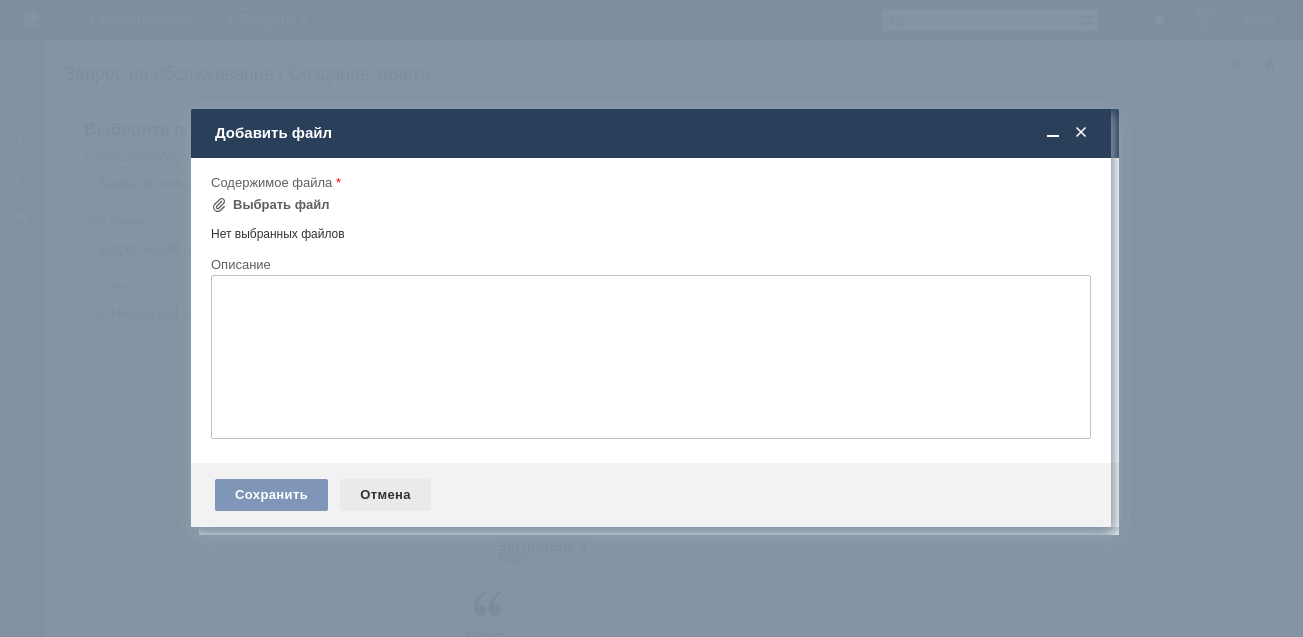 click on "Отмена" at bounding box center [385, 495] 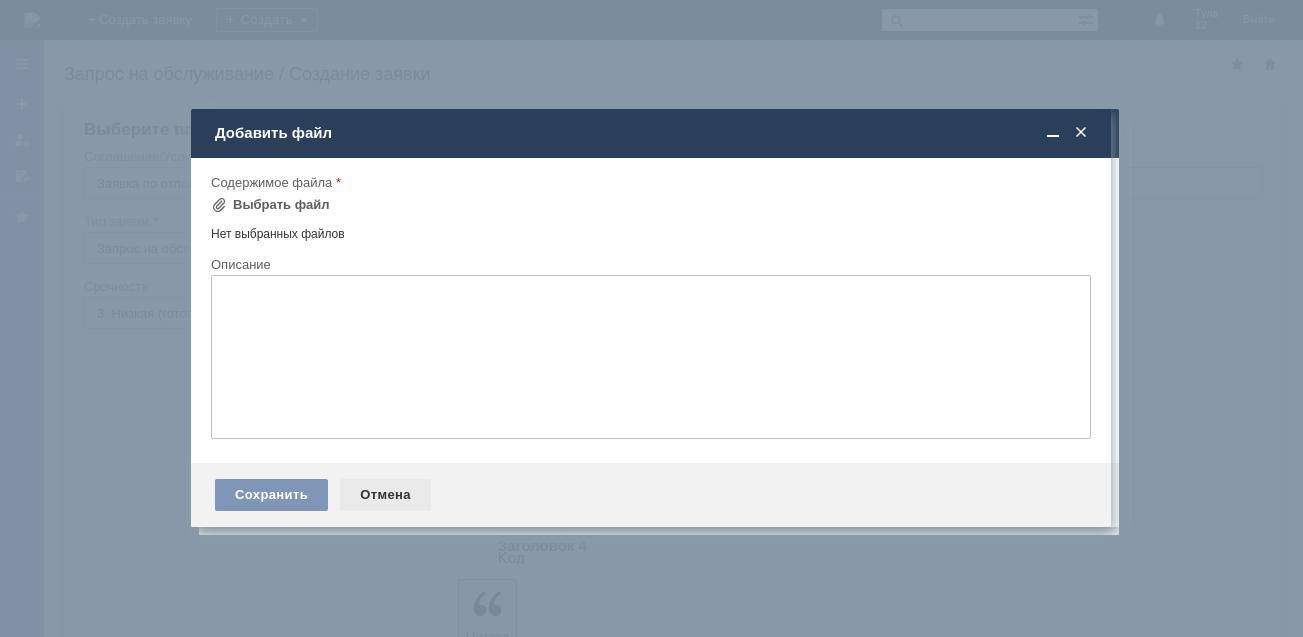 click on "Отмена" at bounding box center (393, 503) 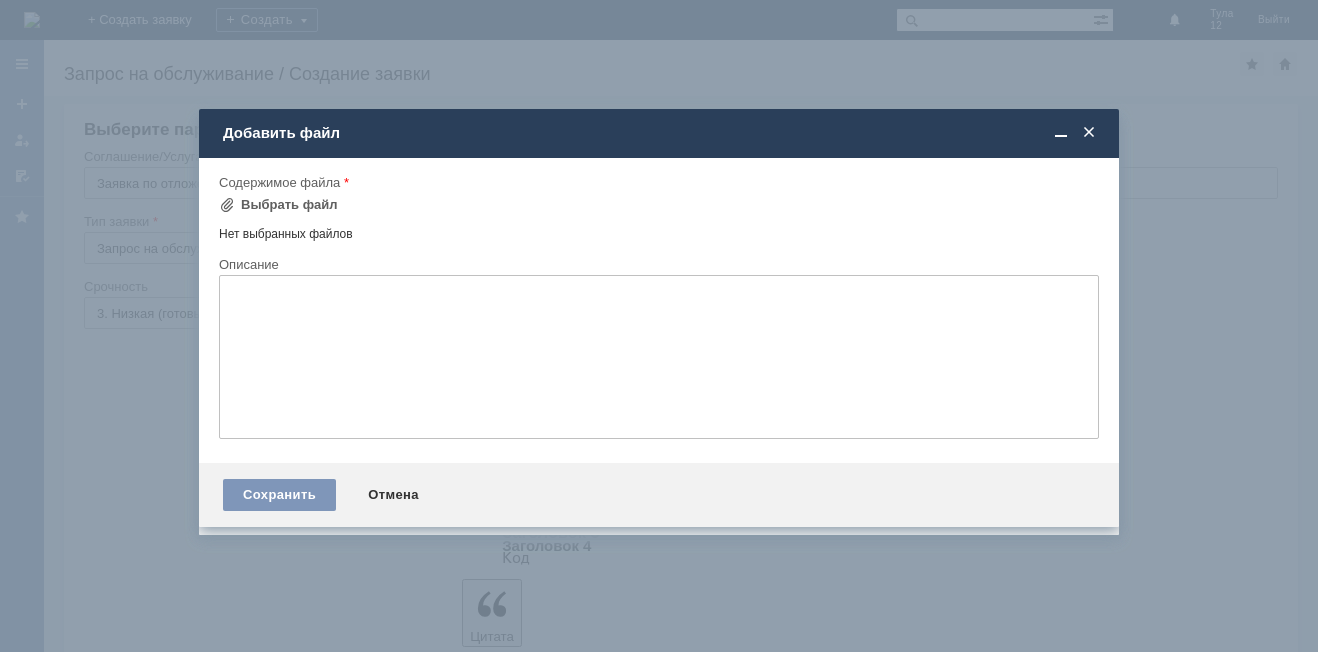 click on "Отмена" at bounding box center [393, 495] 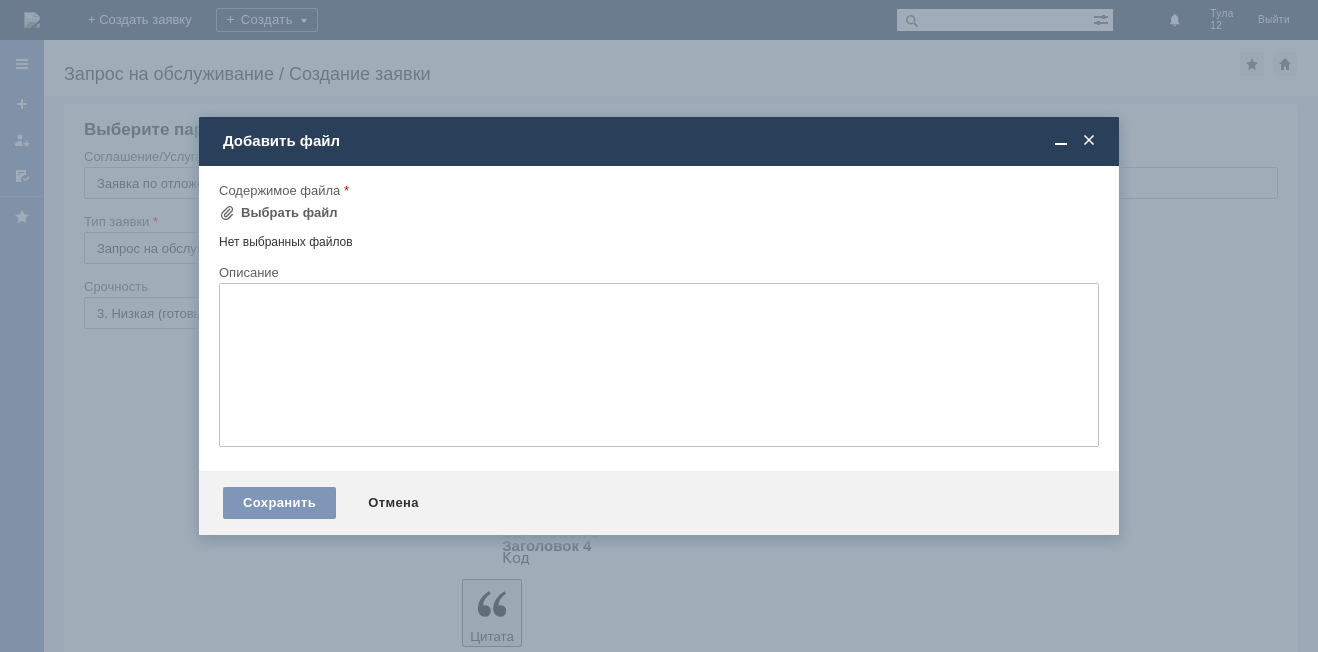click at bounding box center (1089, 141) 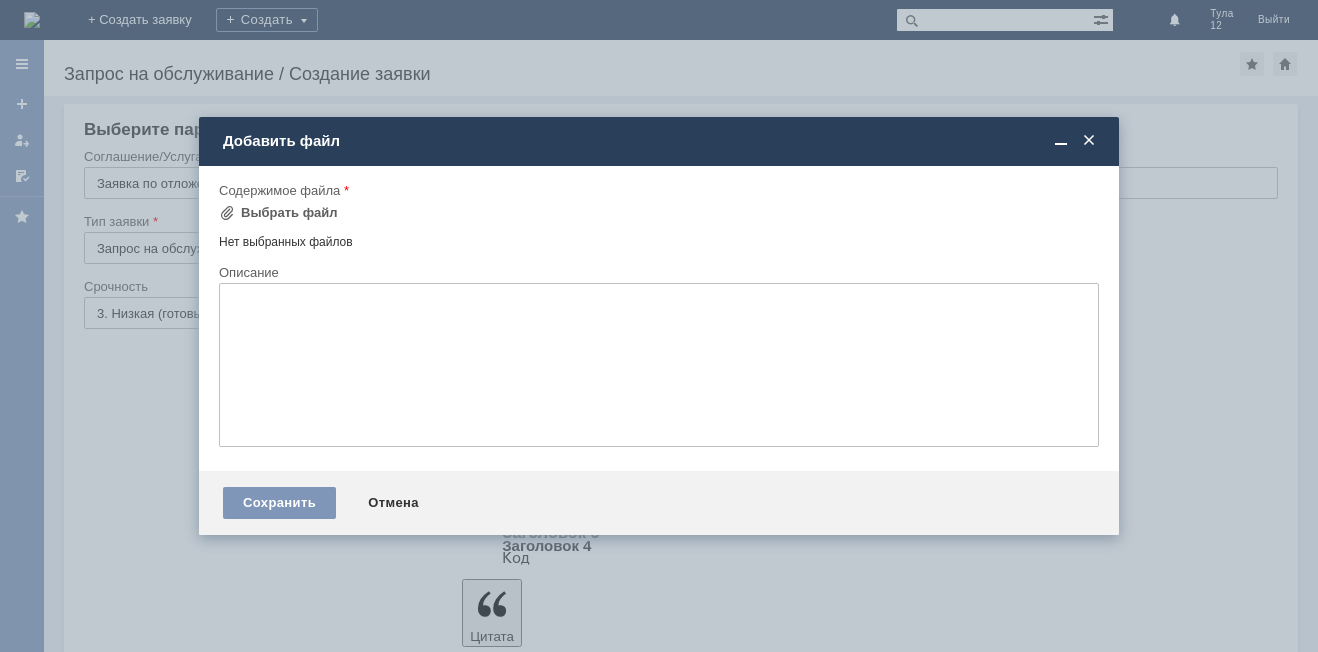 click at bounding box center (1089, 141) 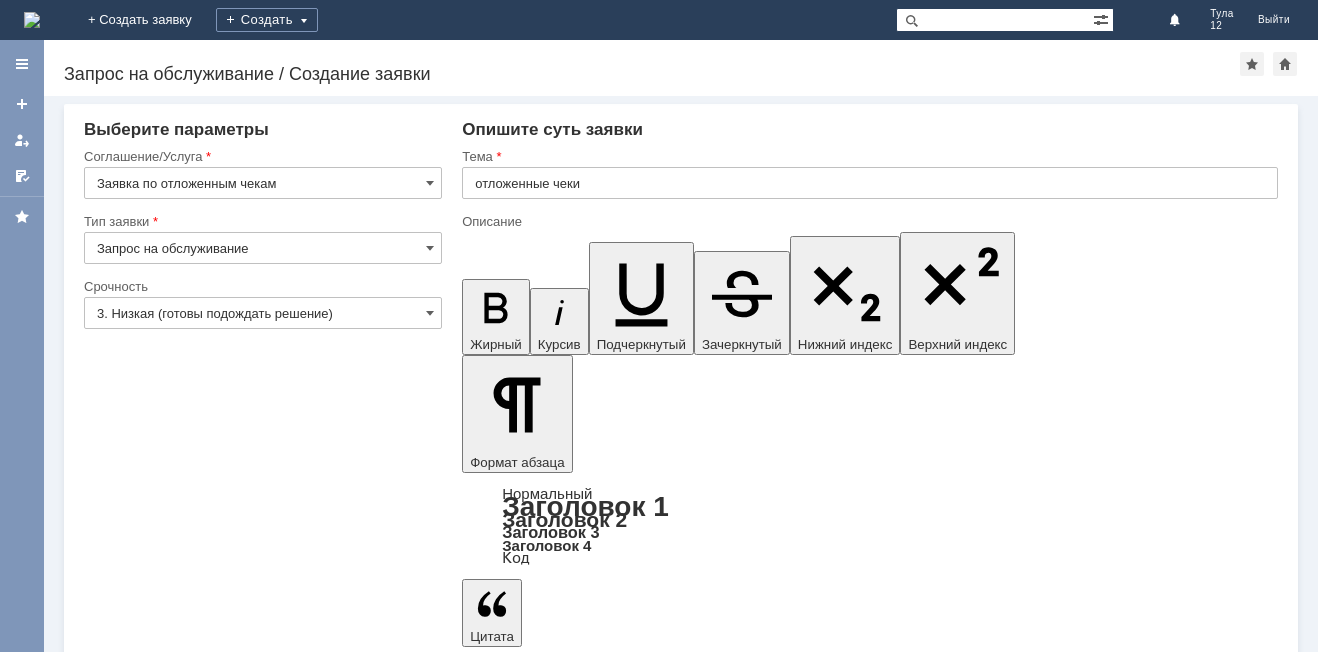 click on "Опишите суть заявки" at bounding box center [870, 130] 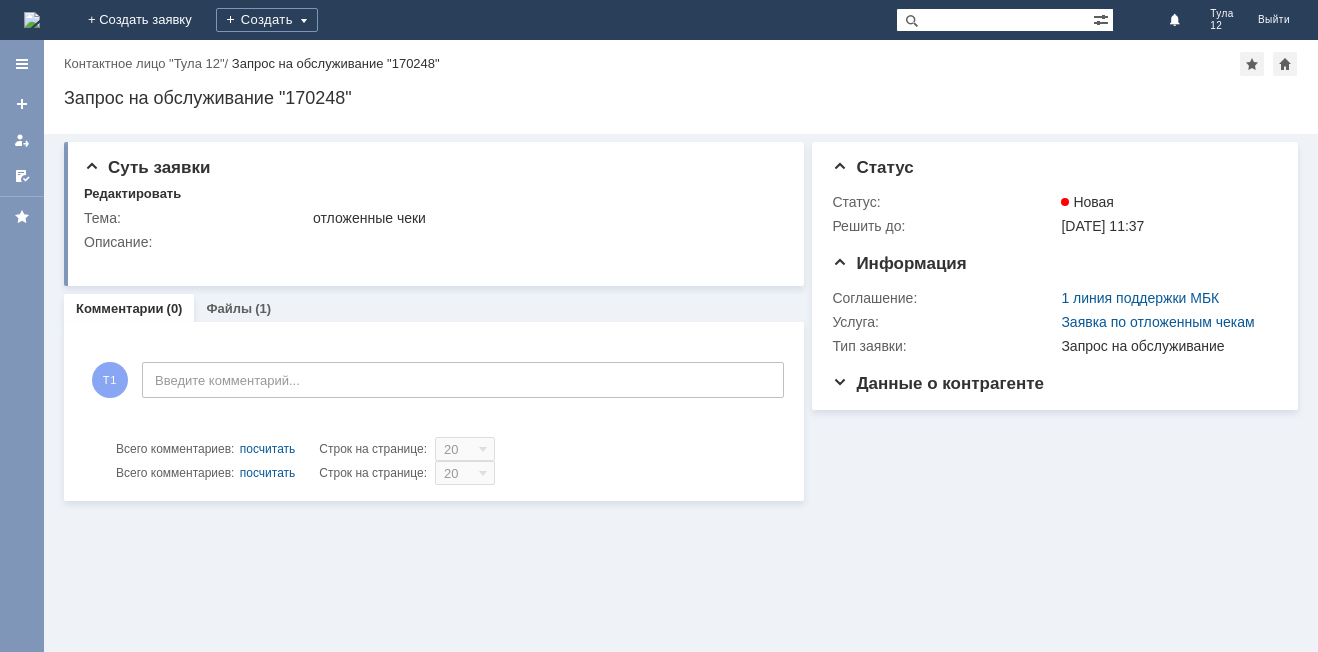 scroll, scrollTop: 0, scrollLeft: 0, axis: both 